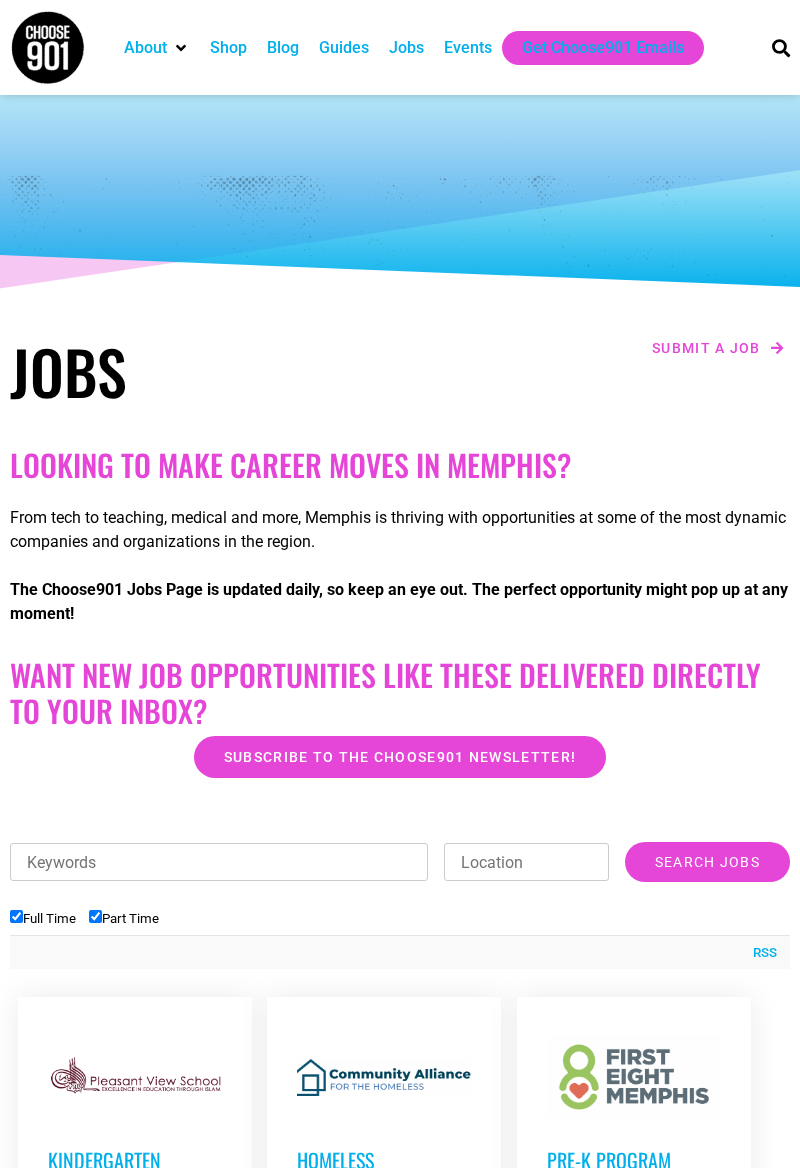 scroll, scrollTop: 0, scrollLeft: 0, axis: both 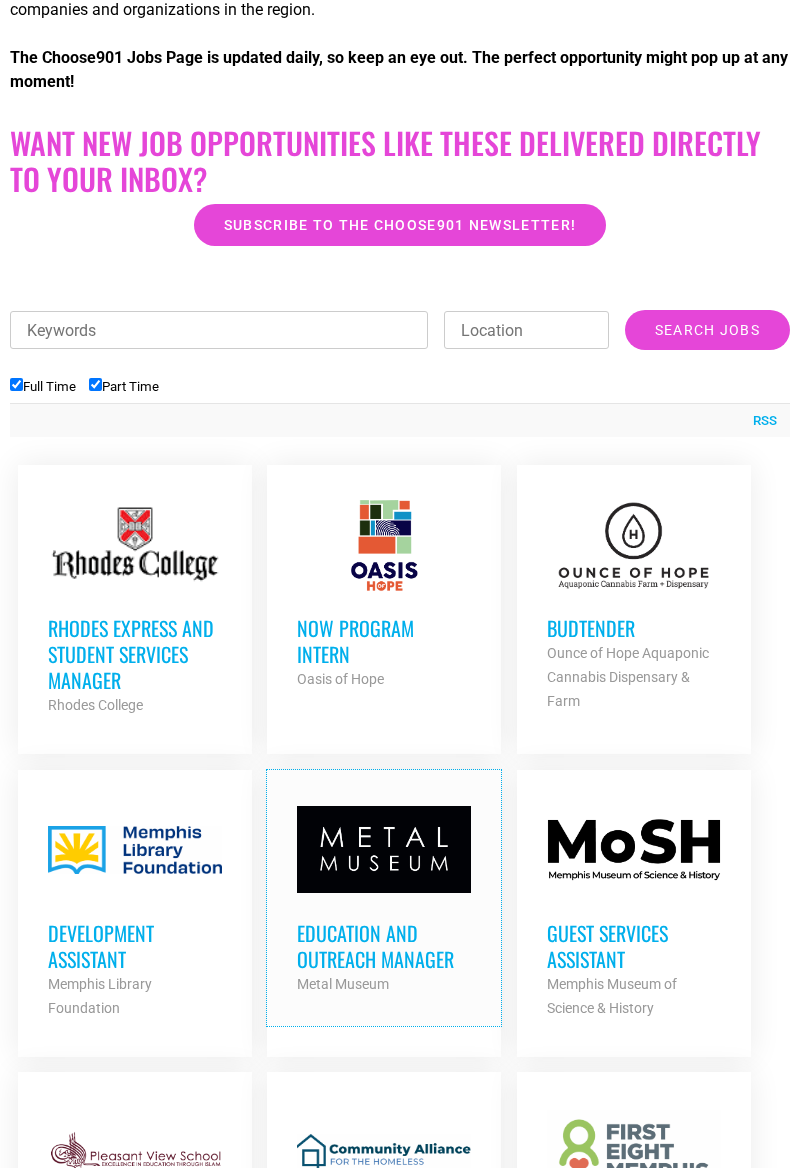 click on "Education and Outreach Manager" at bounding box center (384, 946) 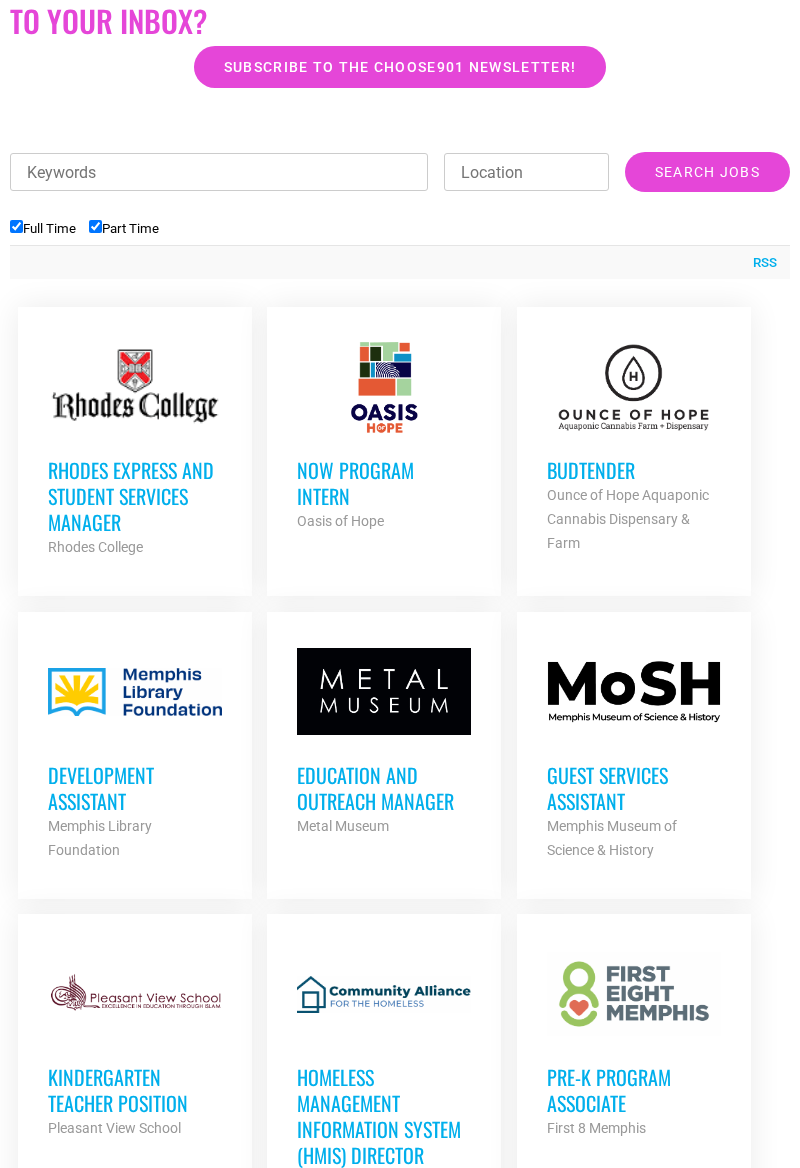 scroll, scrollTop: 691, scrollLeft: 0, axis: vertical 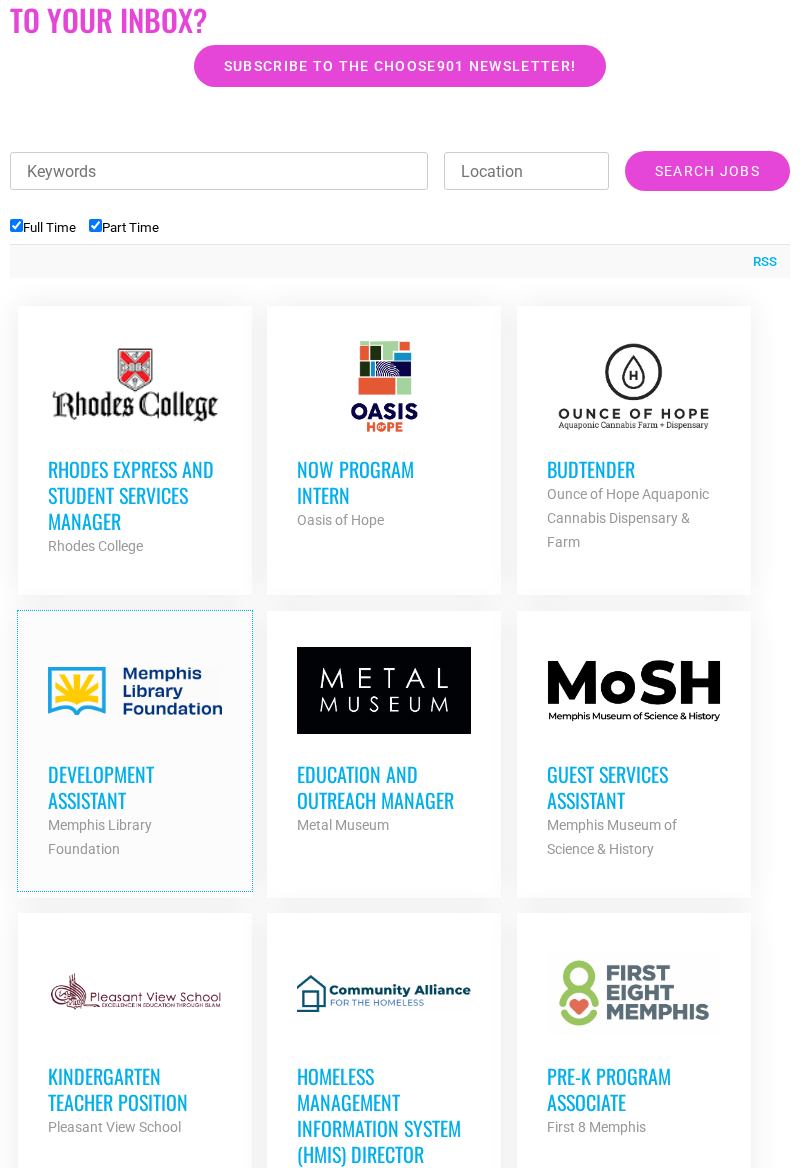 click on "Development Assistant" at bounding box center (135, 787) 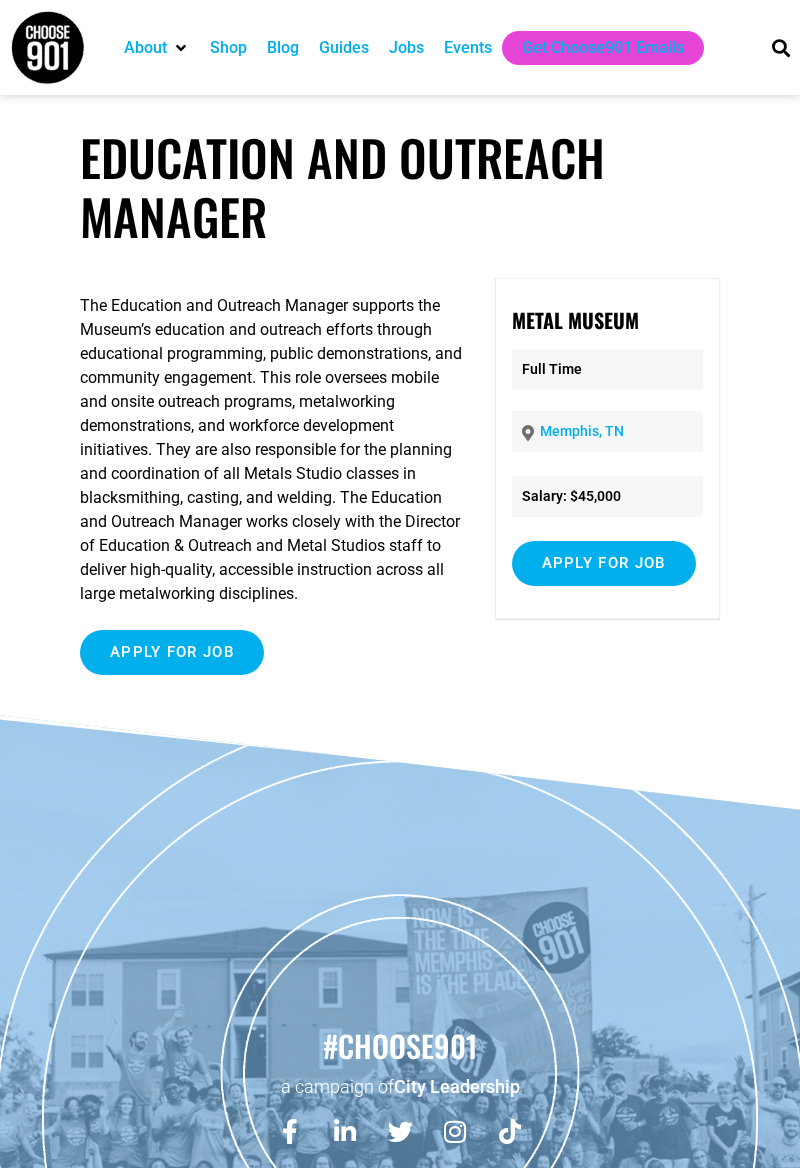 scroll, scrollTop: 0, scrollLeft: 0, axis: both 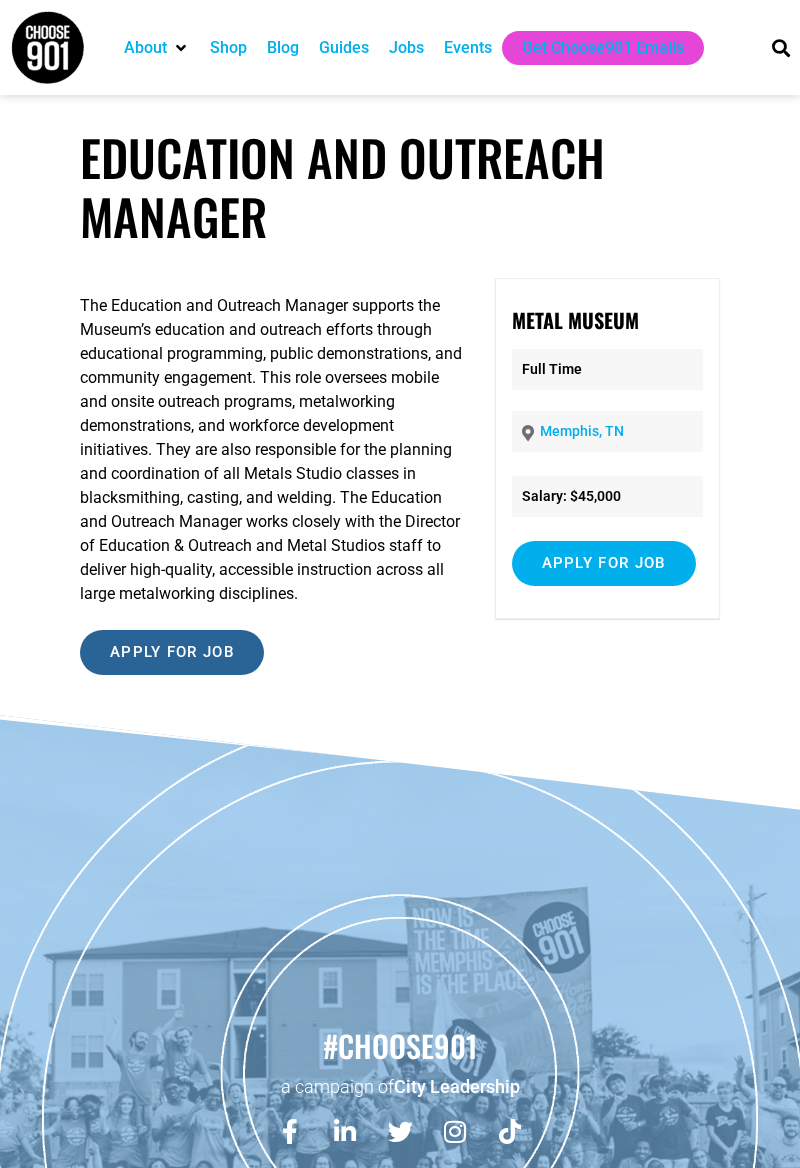click on "Apply for job" at bounding box center (172, 652) 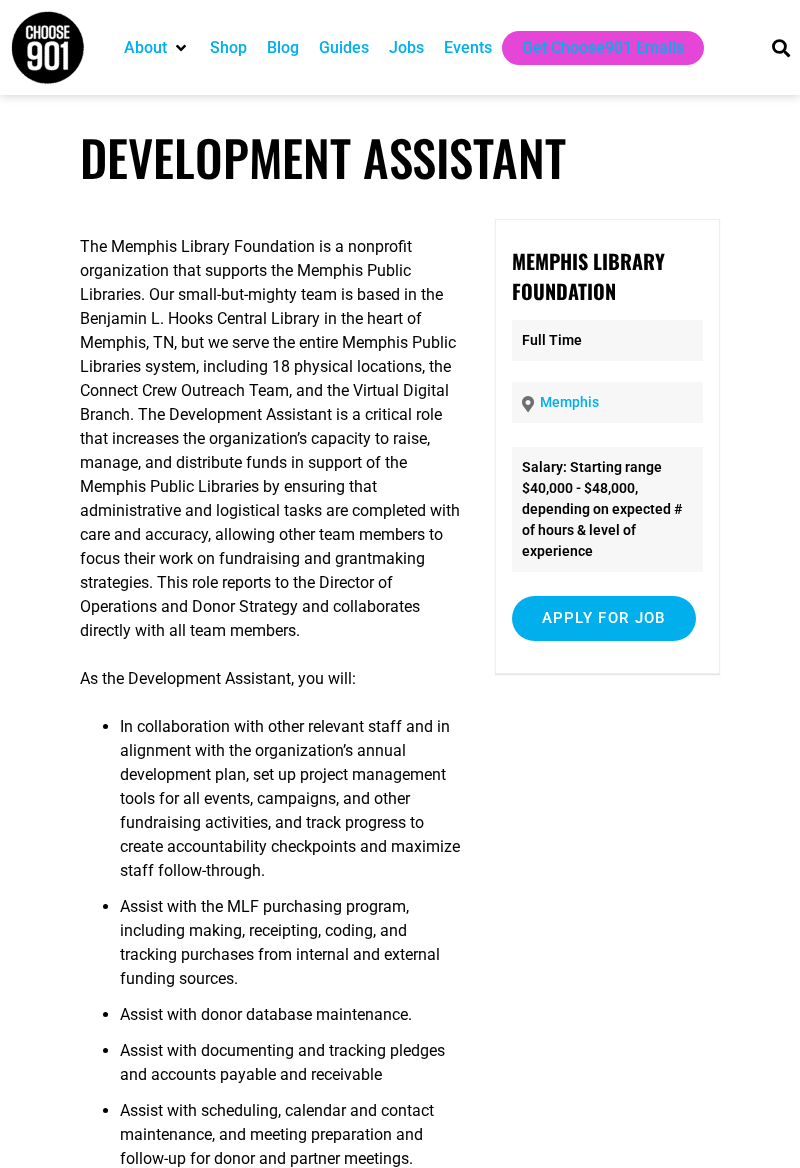 scroll, scrollTop: 0, scrollLeft: 0, axis: both 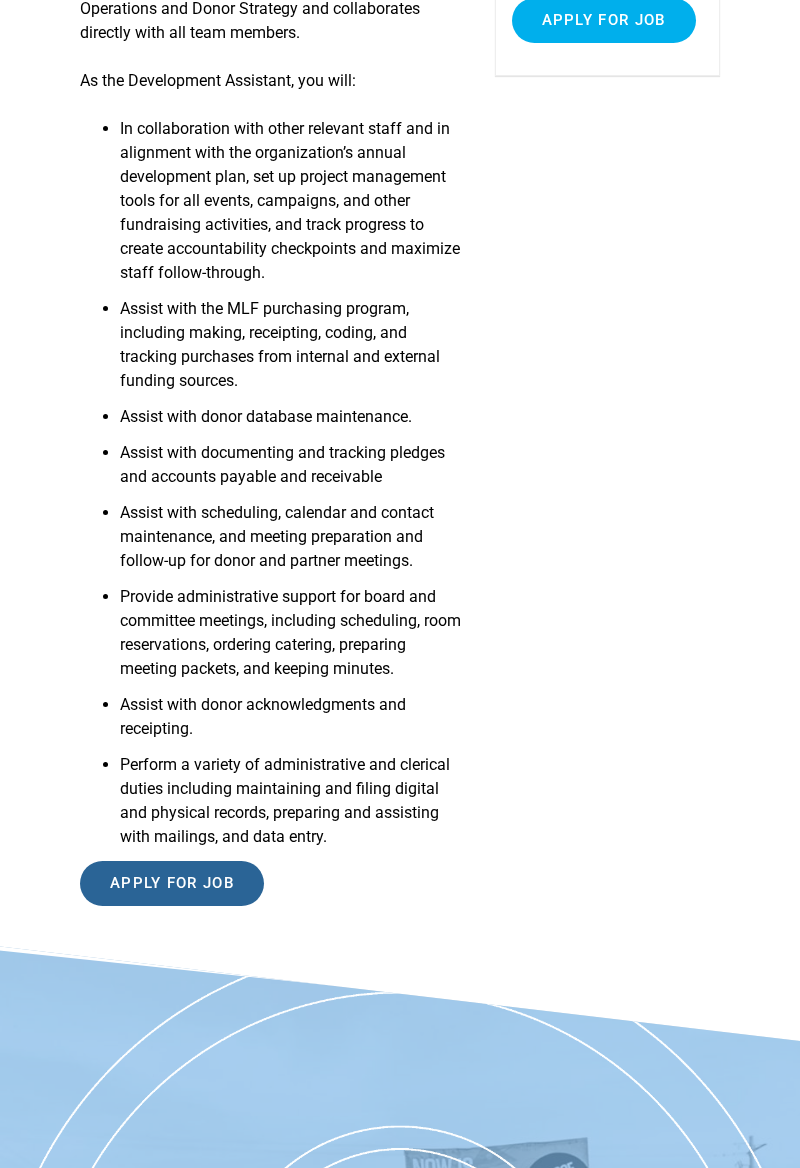 click on "Apply for job" at bounding box center [172, 883] 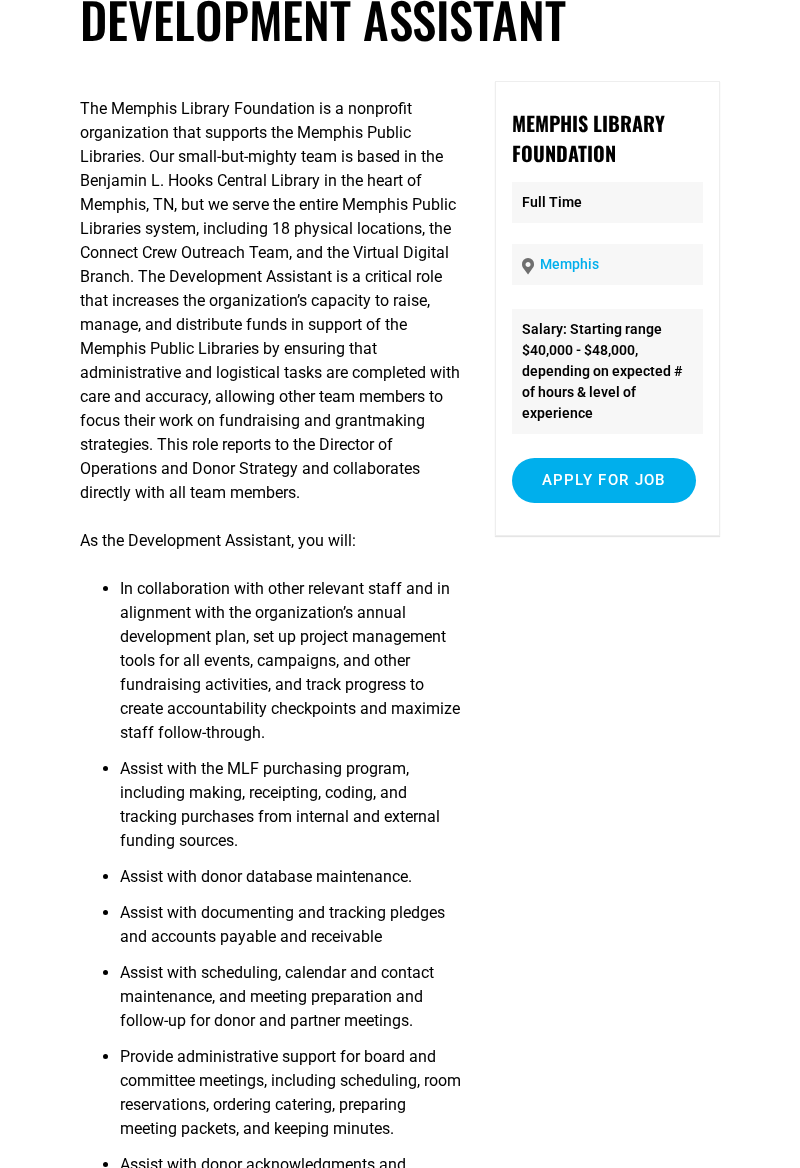 scroll, scrollTop: 0, scrollLeft: 0, axis: both 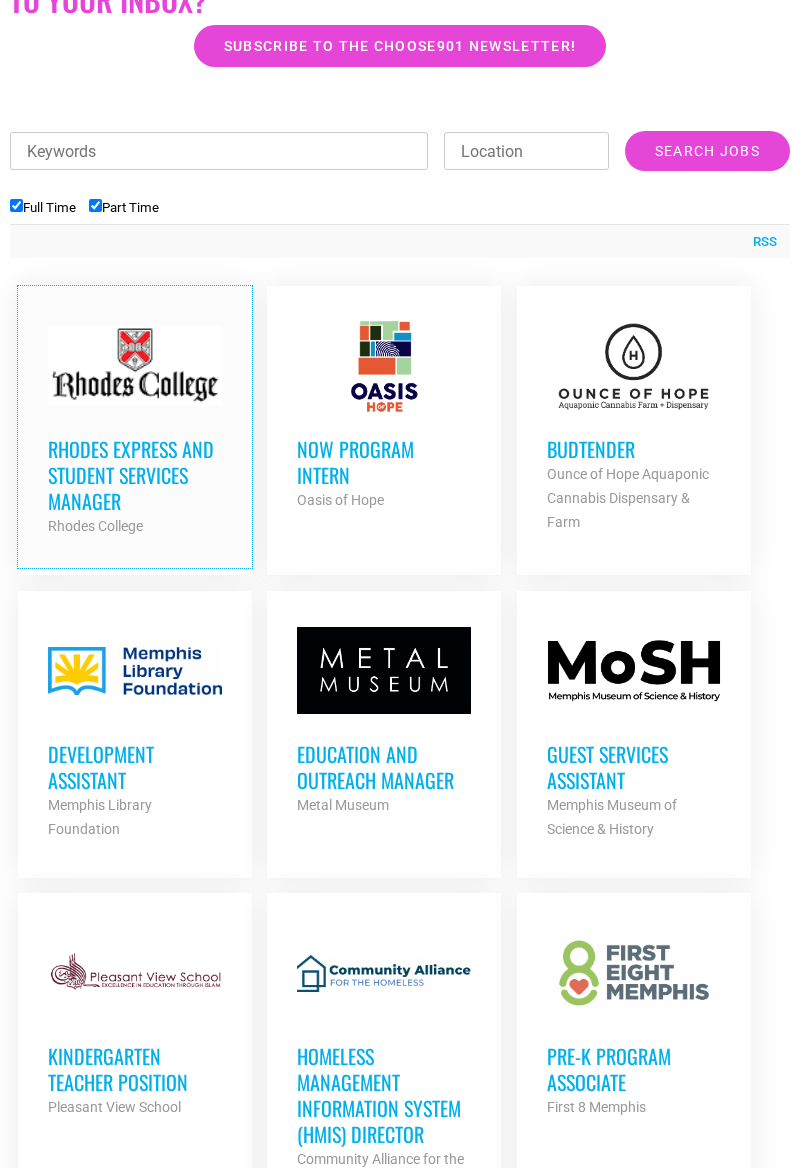 click on "Rhodes Express and Student Services Manager" at bounding box center (135, 475) 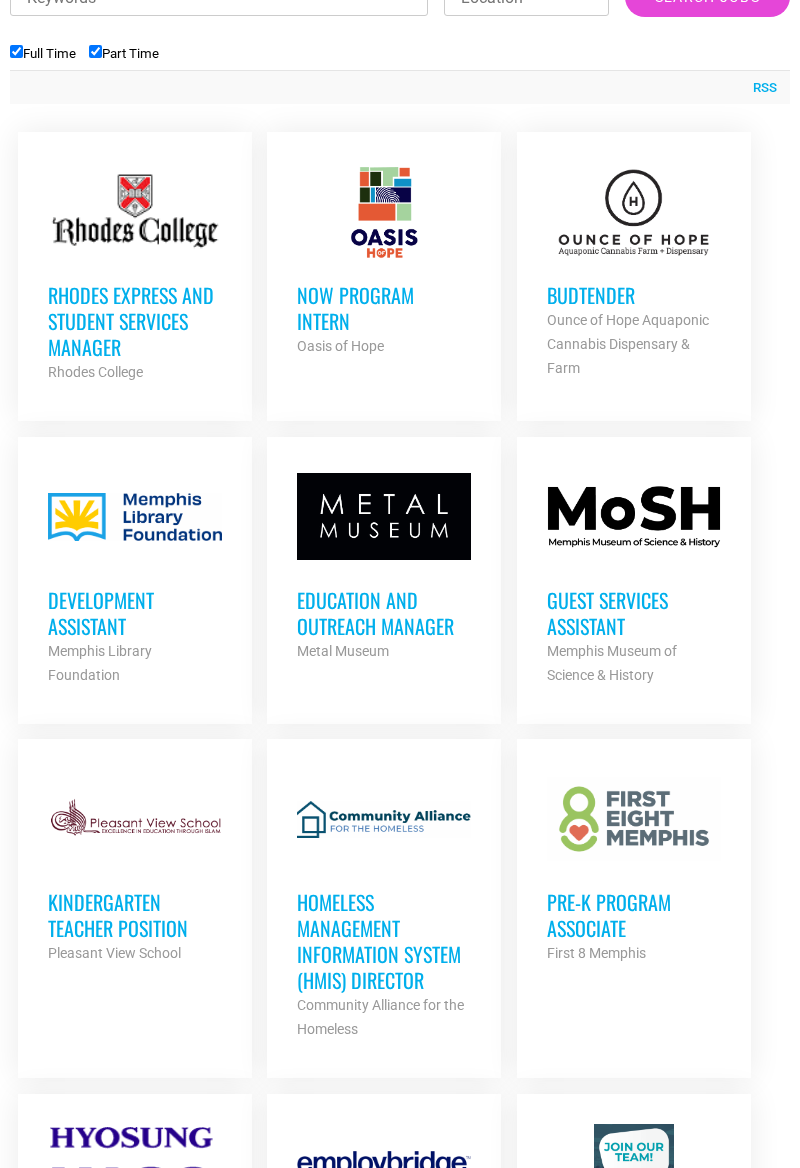 scroll, scrollTop: 866, scrollLeft: 0, axis: vertical 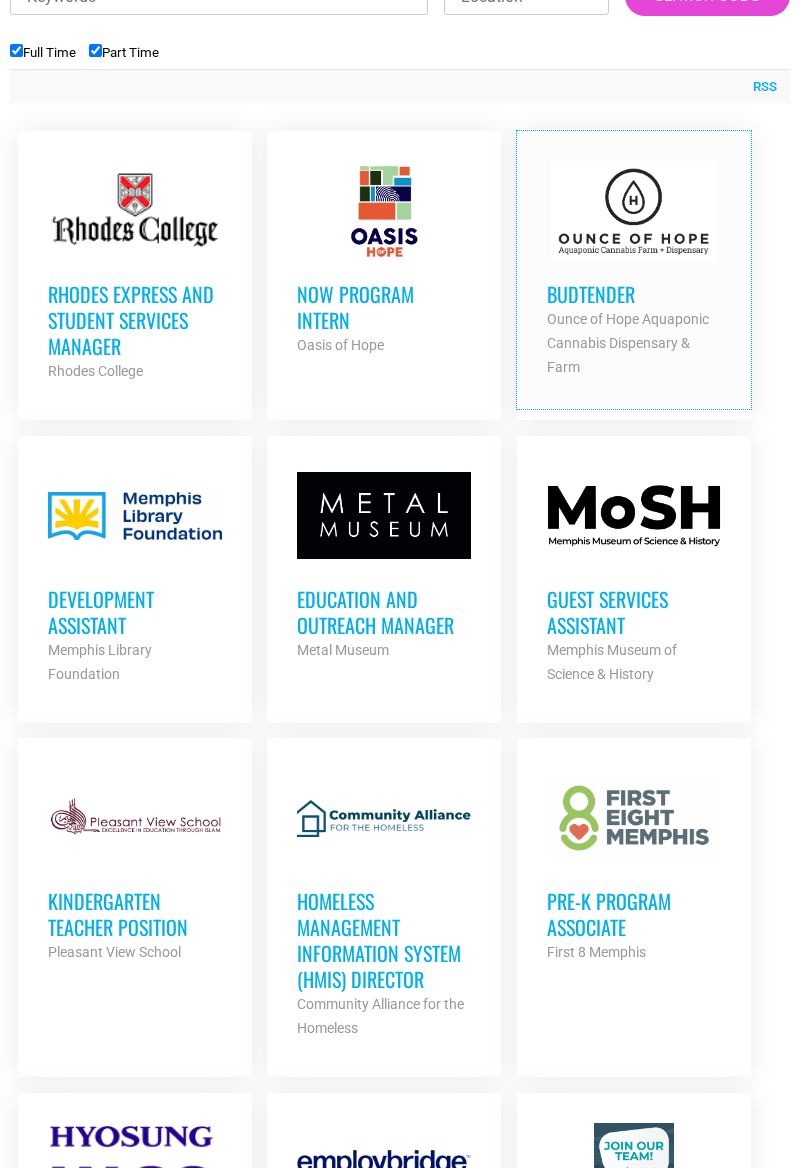 click on "Budtender" at bounding box center (634, 294) 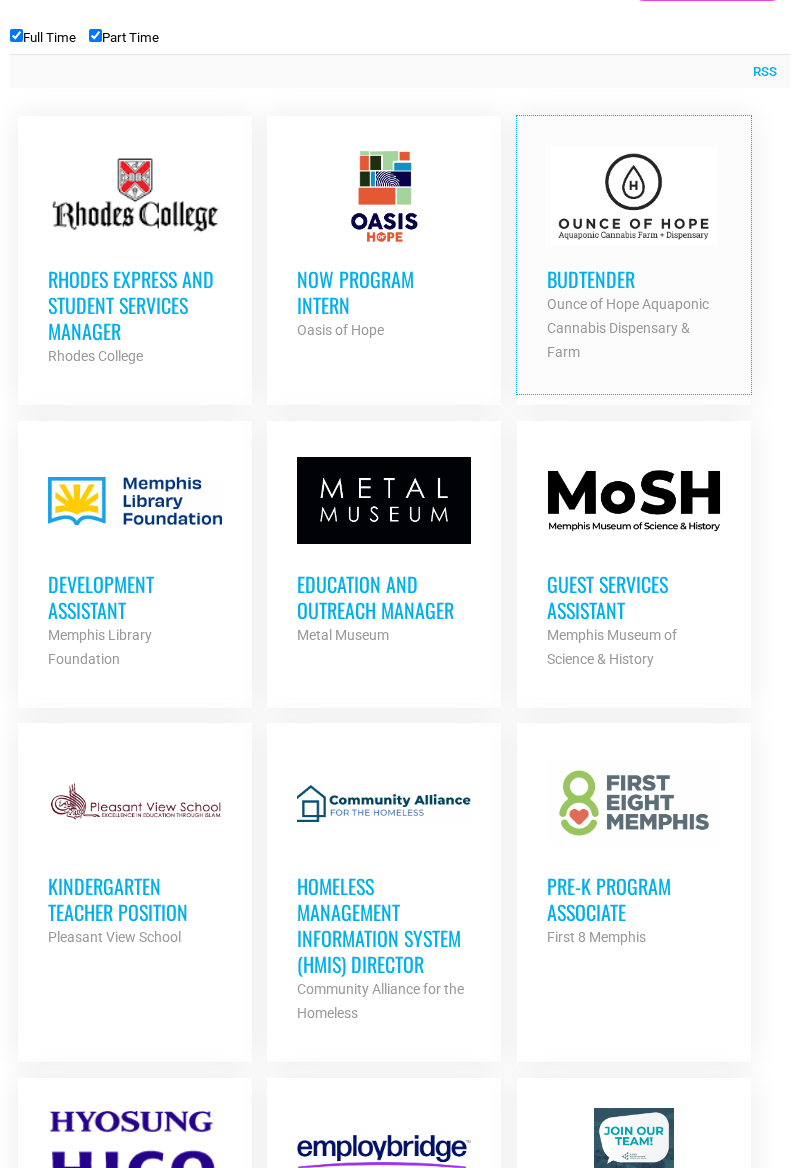 scroll, scrollTop: 960, scrollLeft: 0, axis: vertical 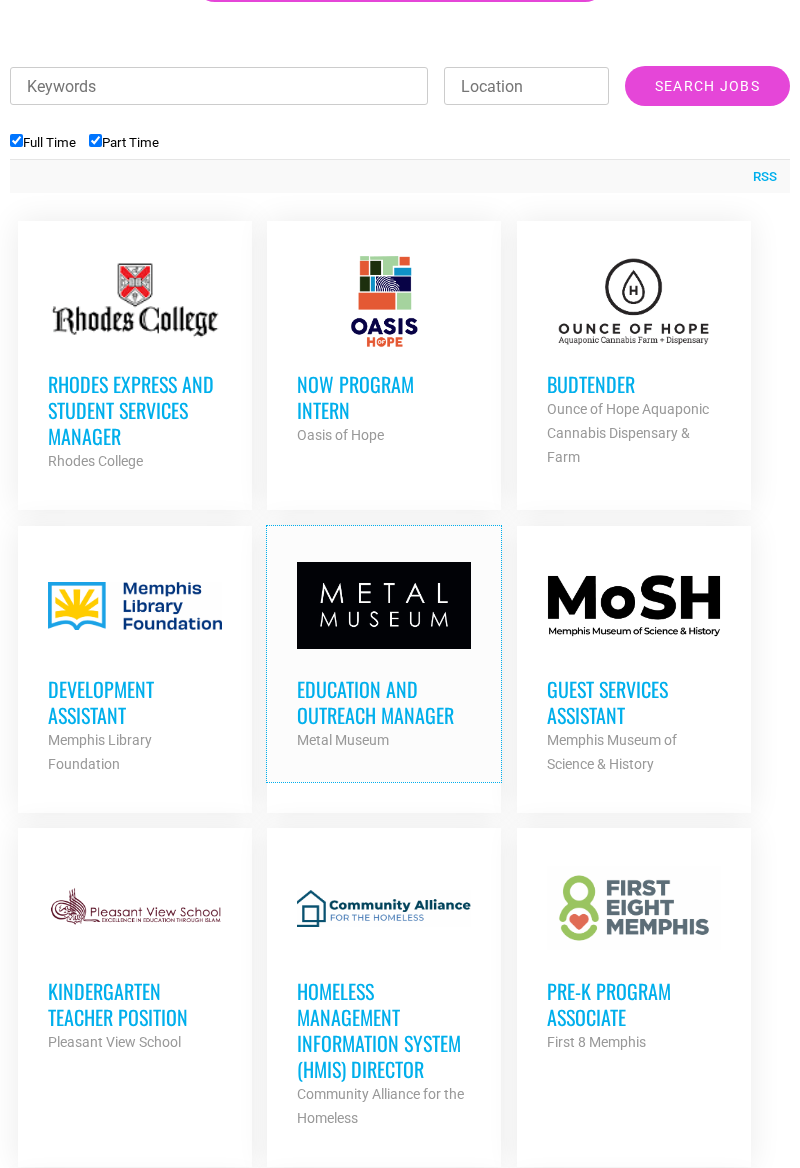 click on "Education and Outreach Manager" at bounding box center (384, 702) 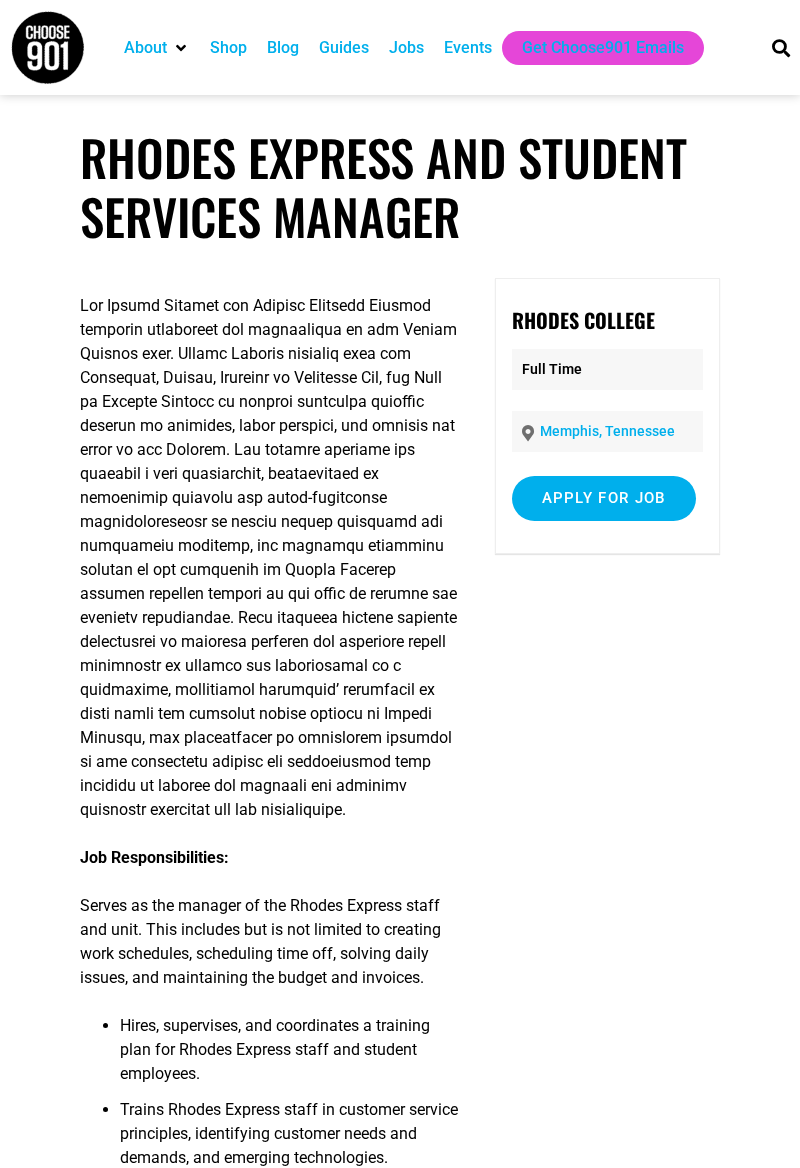 scroll, scrollTop: 8, scrollLeft: 0, axis: vertical 